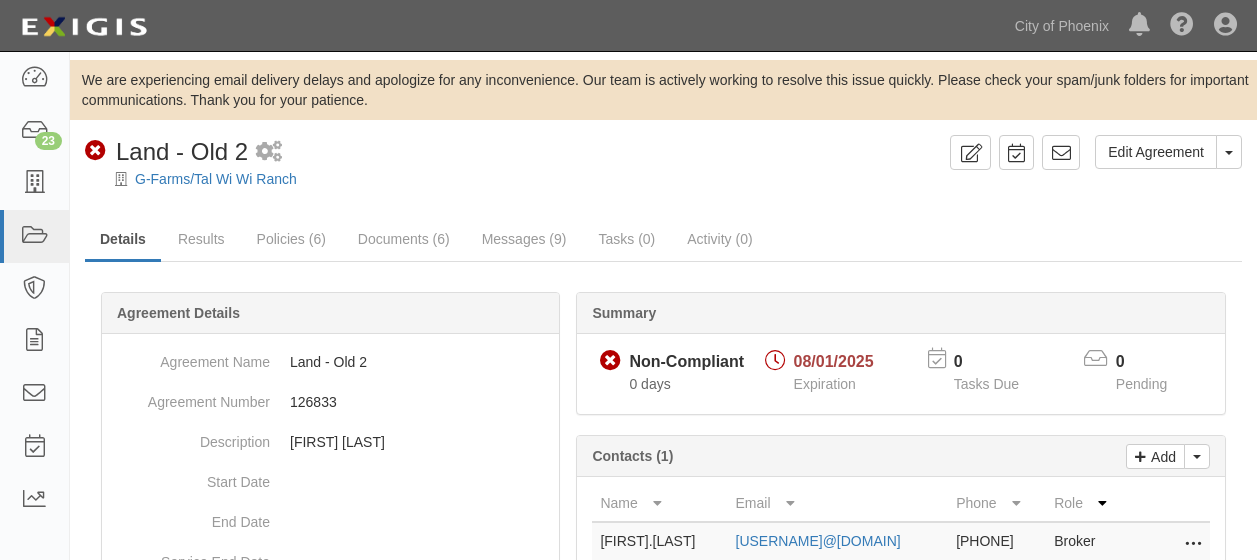 scroll, scrollTop: 0, scrollLeft: 0, axis: both 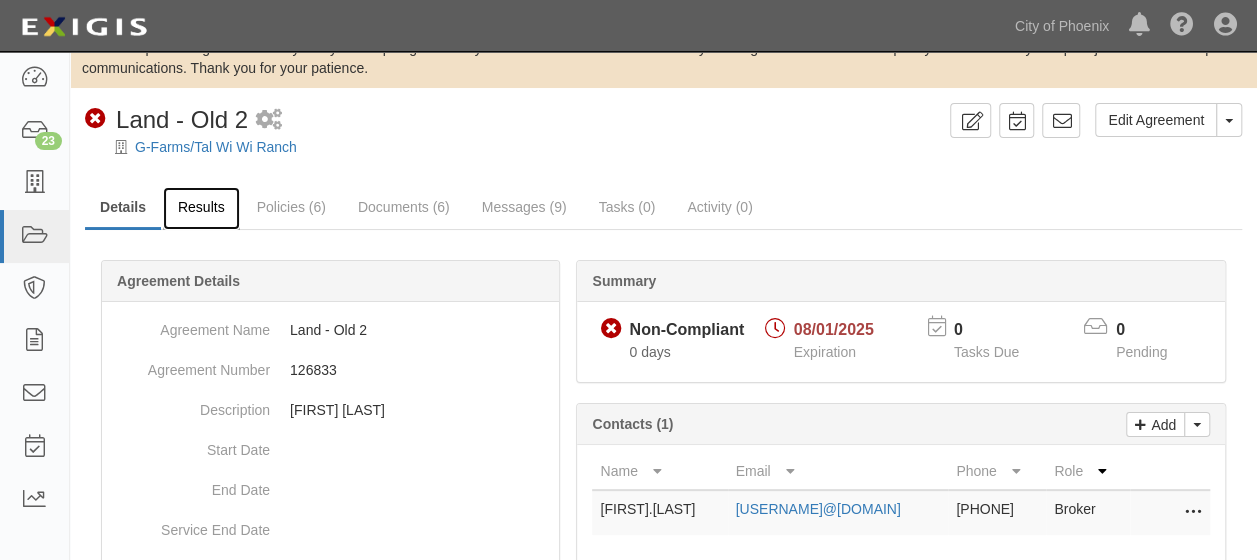 click on "Results" at bounding box center [201, 208] 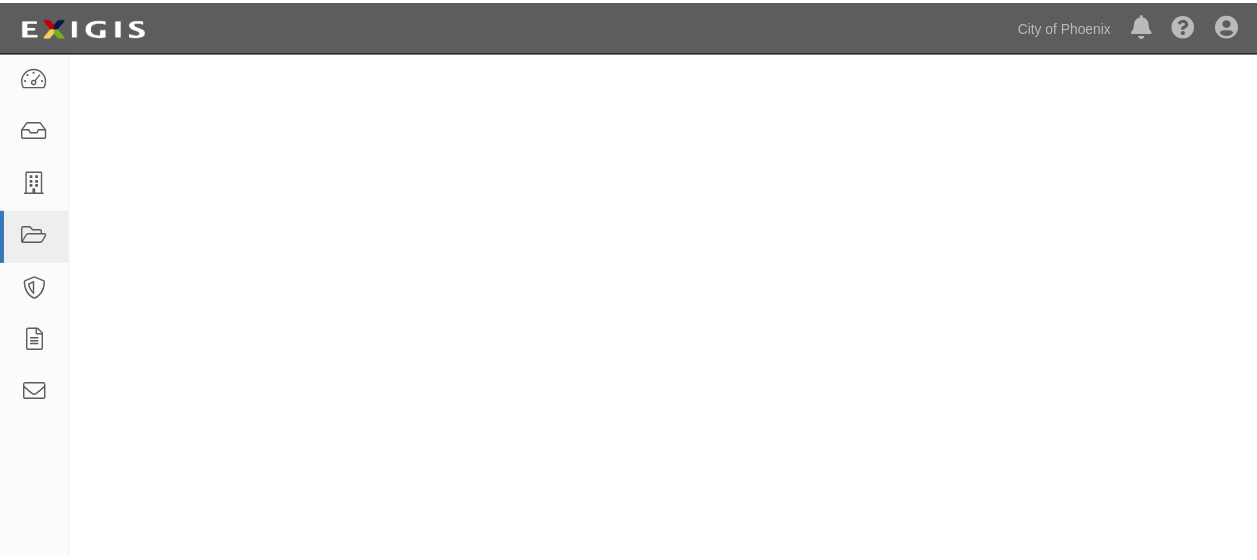 scroll, scrollTop: 0, scrollLeft: 0, axis: both 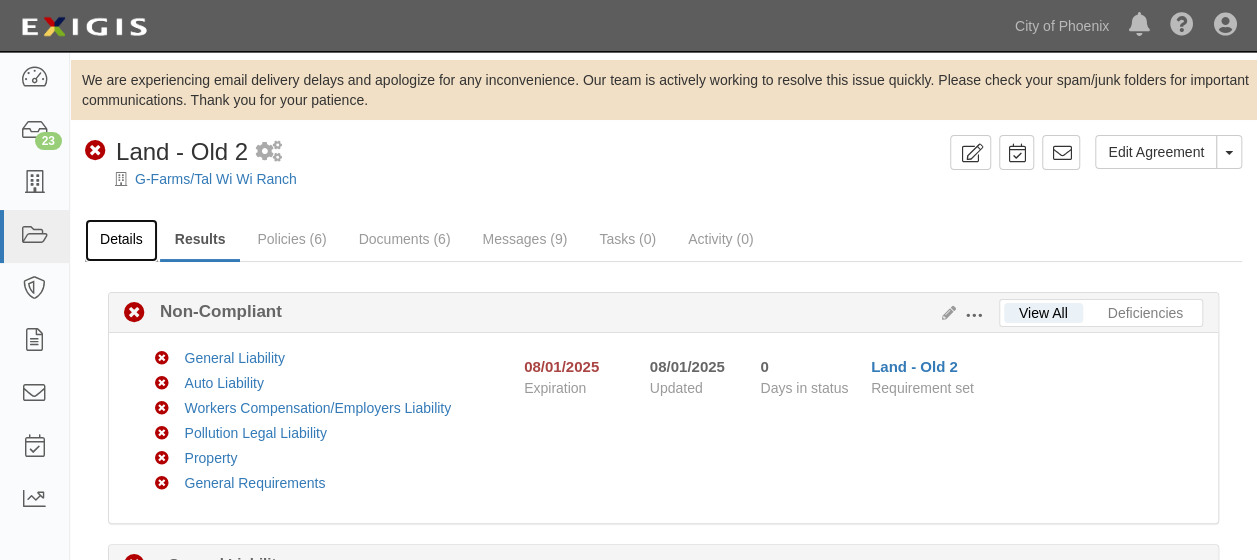 click on "Details" at bounding box center [121, 240] 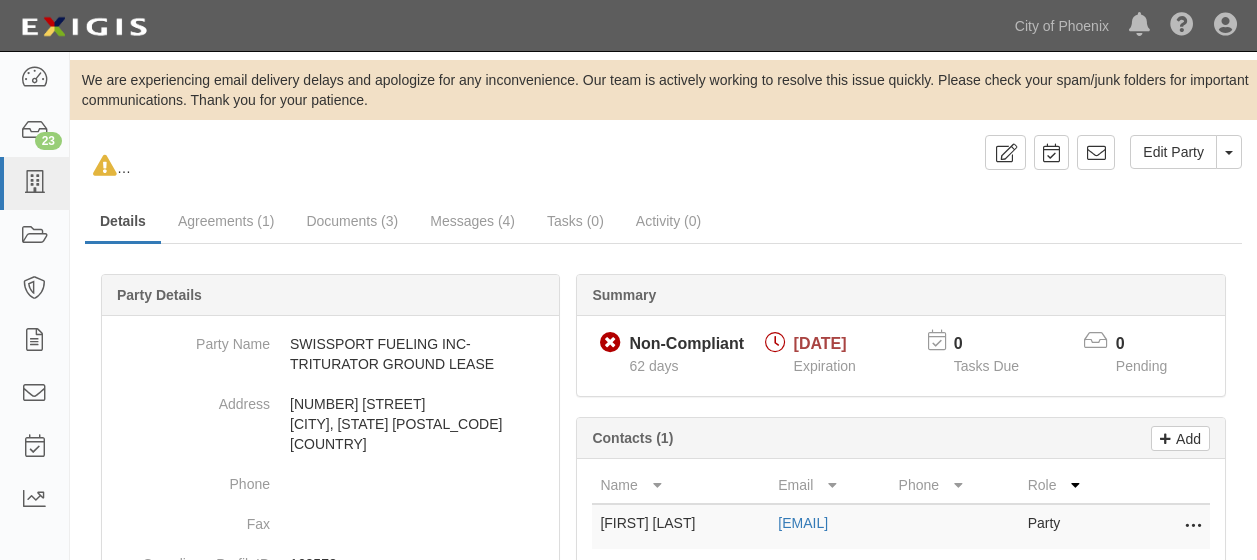 scroll, scrollTop: 0, scrollLeft: 0, axis: both 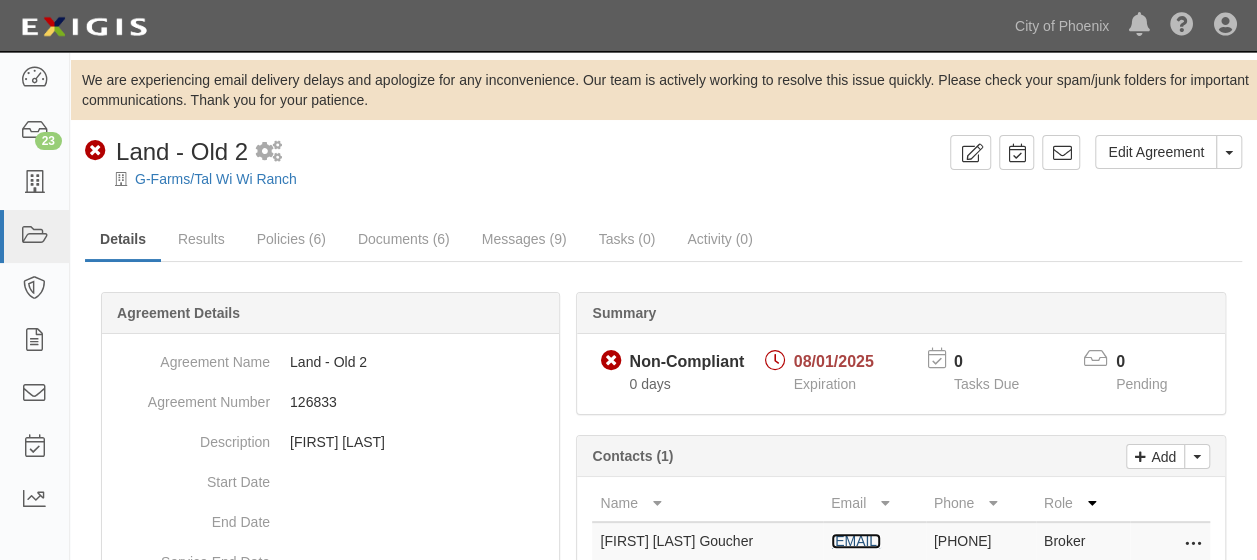 click on "stephen.goucher@fbfs.com" at bounding box center [856, 541] 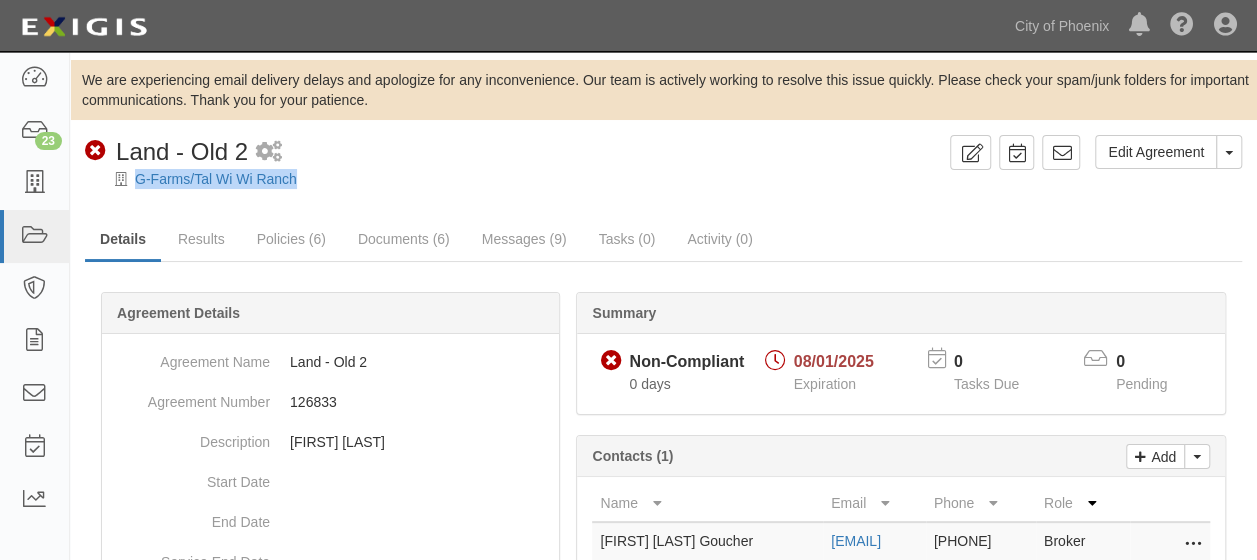 drag, startPoint x: 133, startPoint y: 178, endPoint x: 317, endPoint y: 180, distance: 184.01086 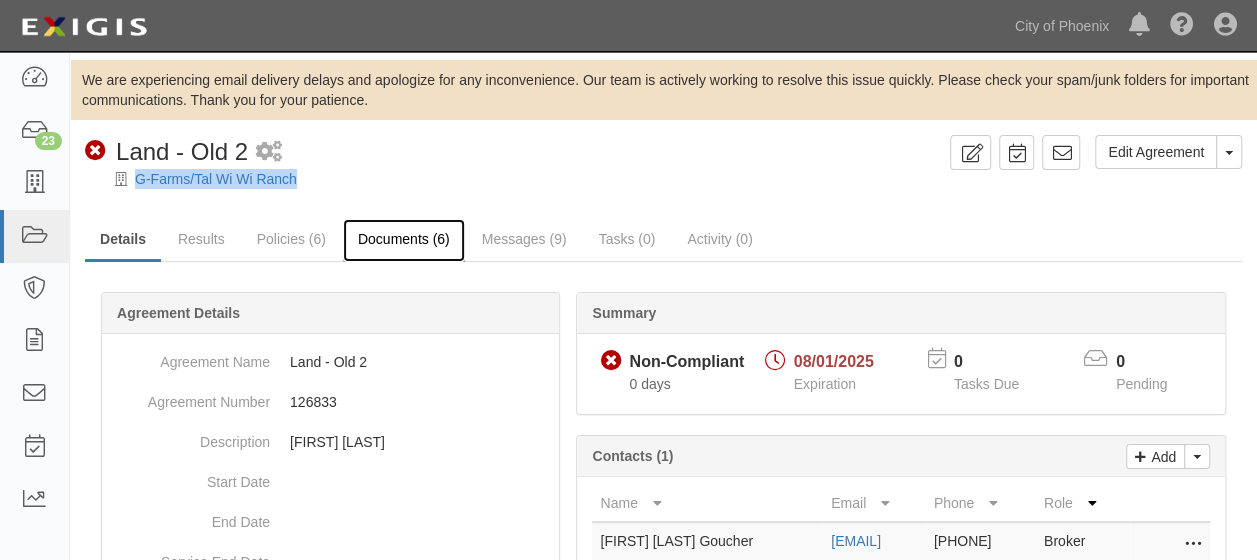 click on "Documents (6)" at bounding box center [404, 240] 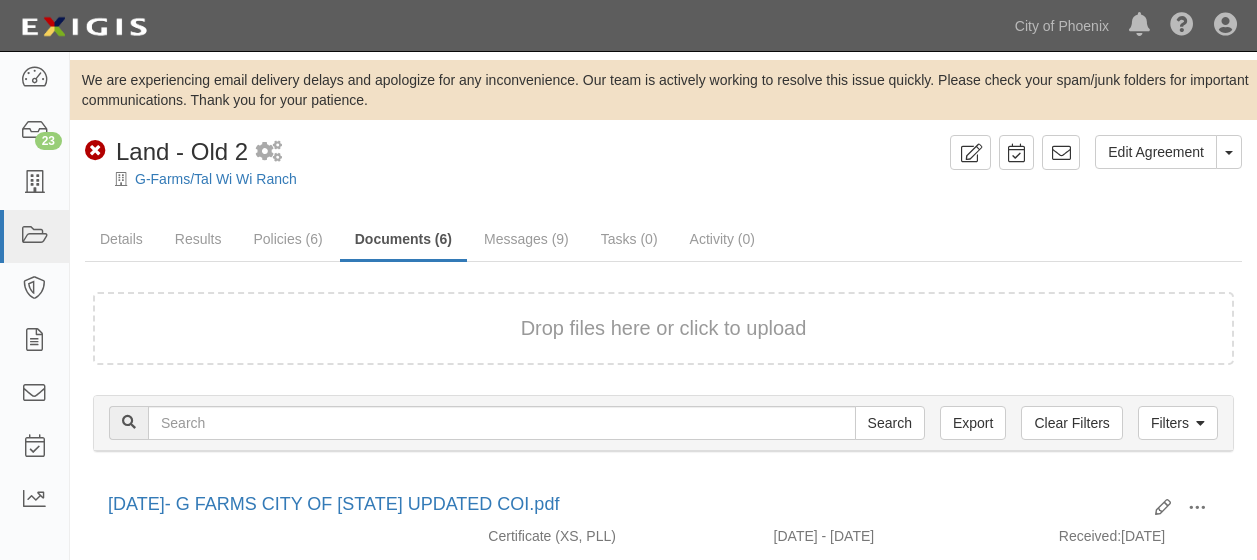 scroll, scrollTop: 0, scrollLeft: 0, axis: both 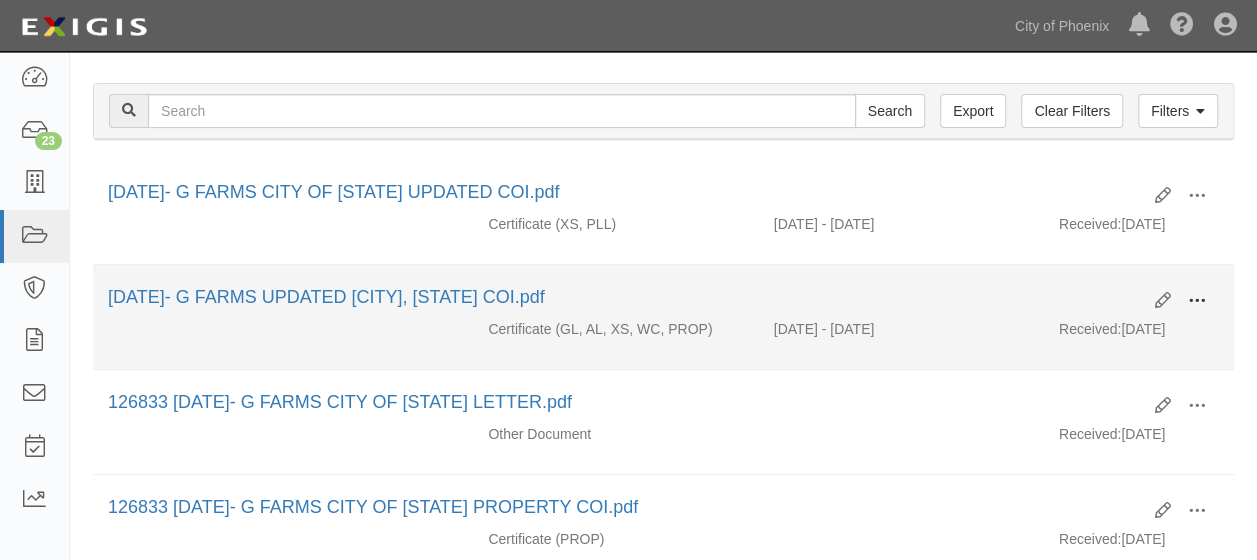 click at bounding box center [1197, 301] 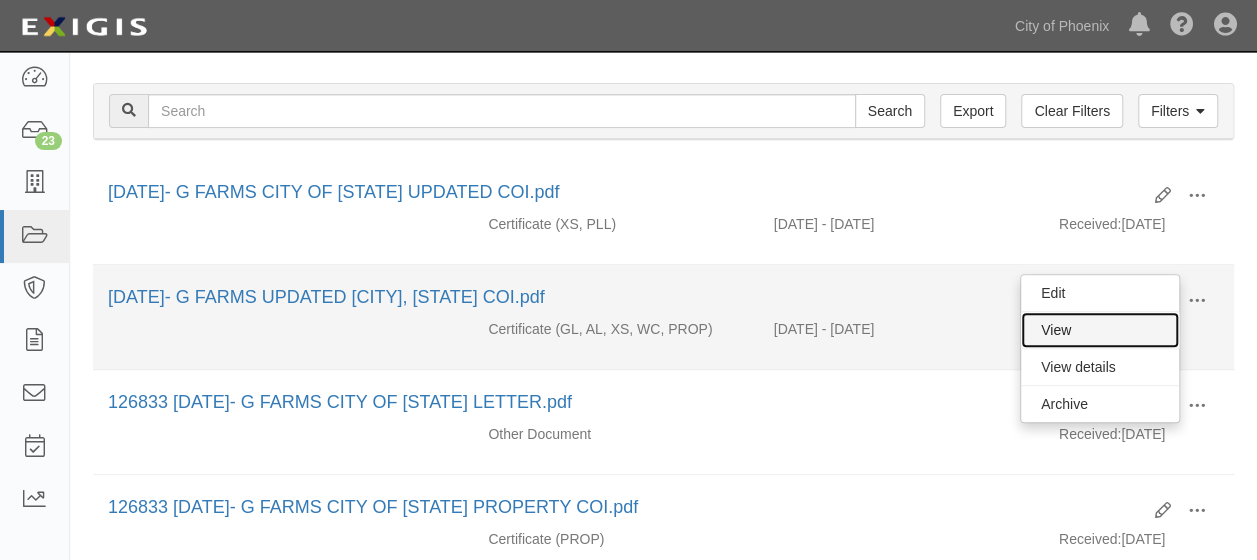 click on "View" at bounding box center [1100, 330] 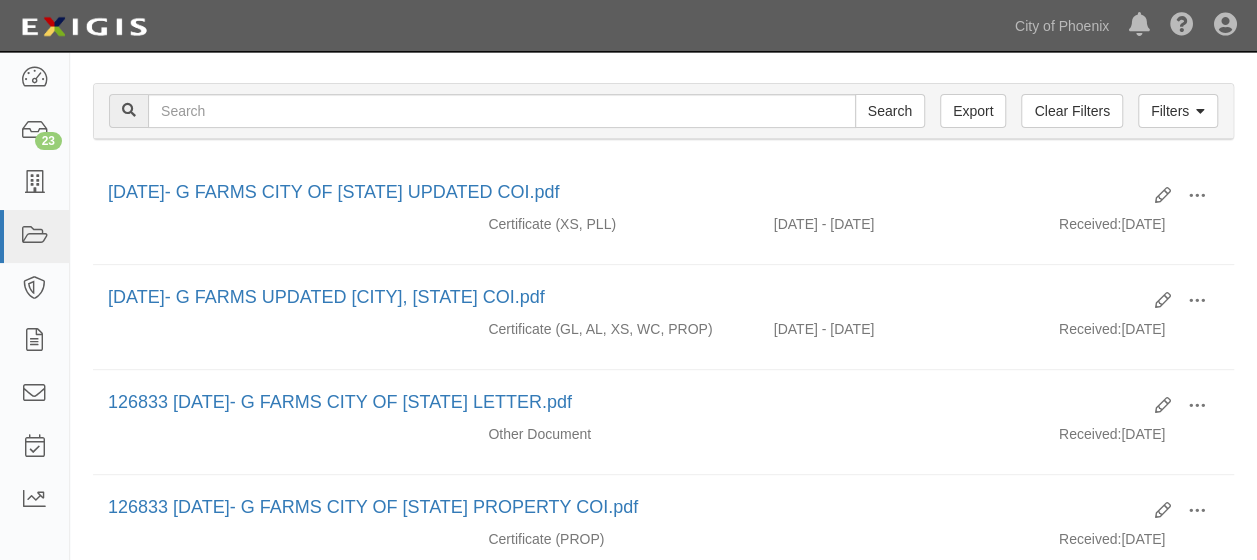 click on "Filters Clear Filters Export Search Filters Document Type Unassigned Binders Cancellation Notices Certificates Contracts Endorsements Insurance Policies Junk Other Documents Policy Declarations Reinstatement Notices Requirements Waiver Requests Exclude duplicates Date Received Sort by Received
Name  Descending     Ascending   Descending Ascending
Descending Display Active Archived All Party Unassigned Apply Filters Clear Filters" at bounding box center [663, 114] 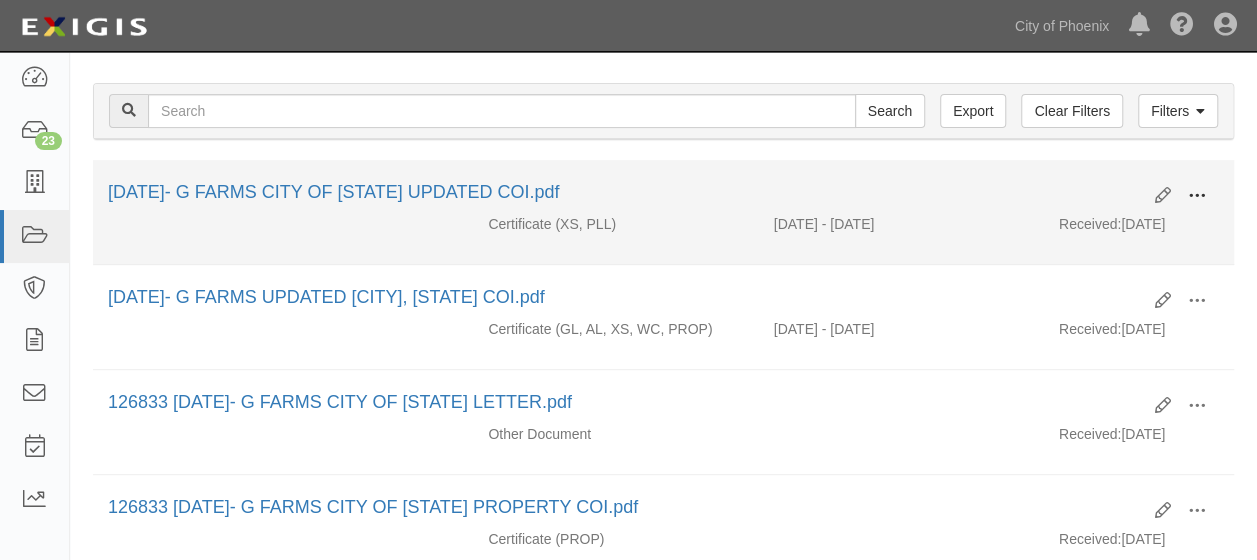 click at bounding box center (1197, 196) 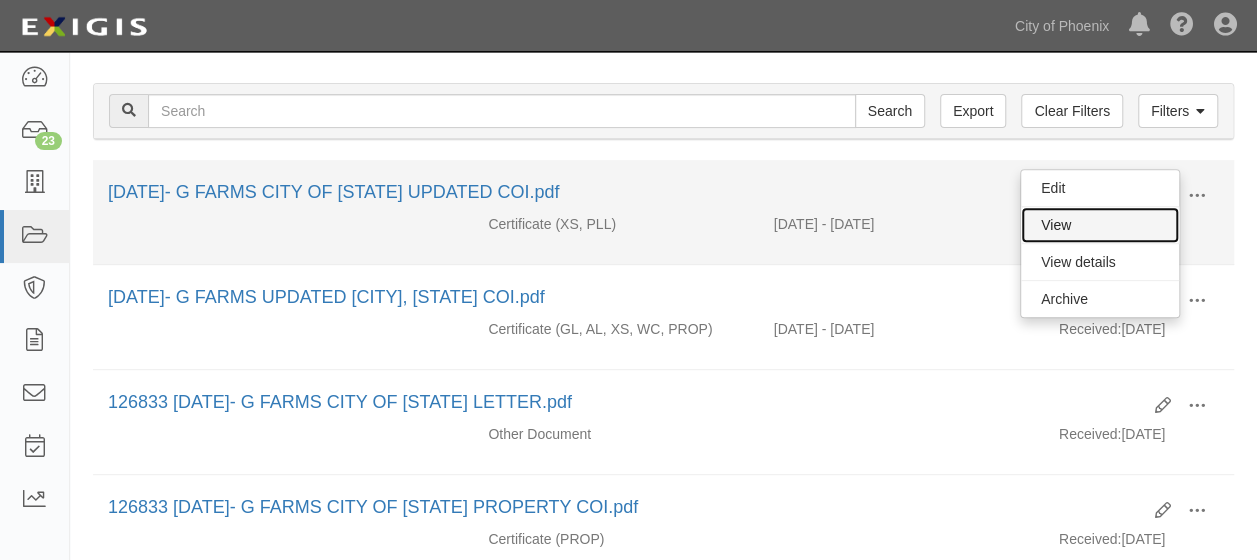 click on "View" at bounding box center [1100, 225] 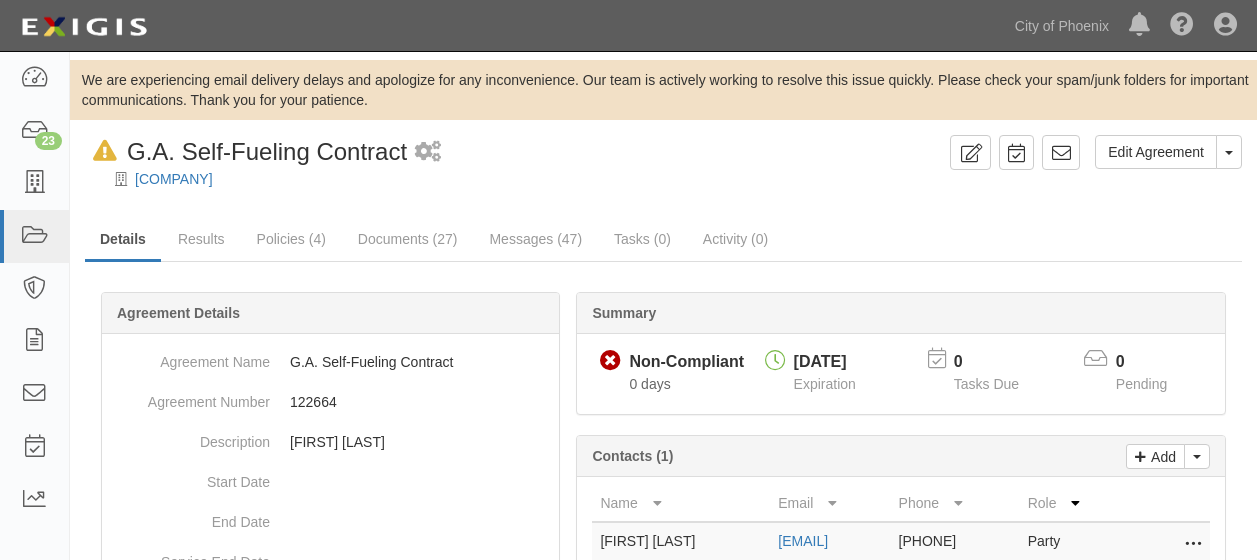 scroll, scrollTop: 0, scrollLeft: 0, axis: both 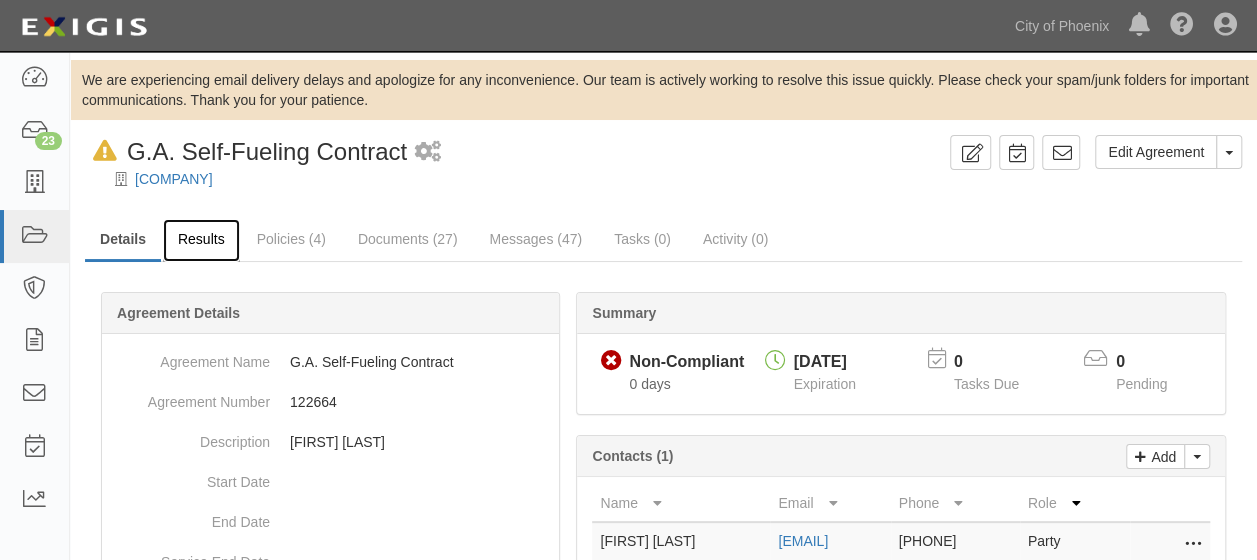 click on "Results" at bounding box center [201, 240] 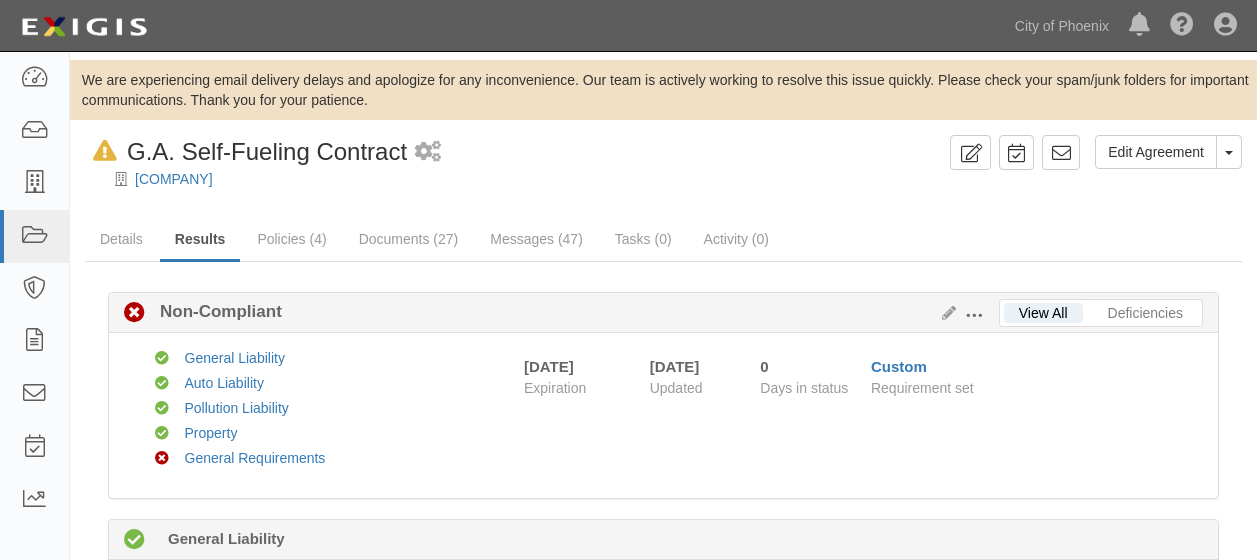 scroll, scrollTop: 0, scrollLeft: 0, axis: both 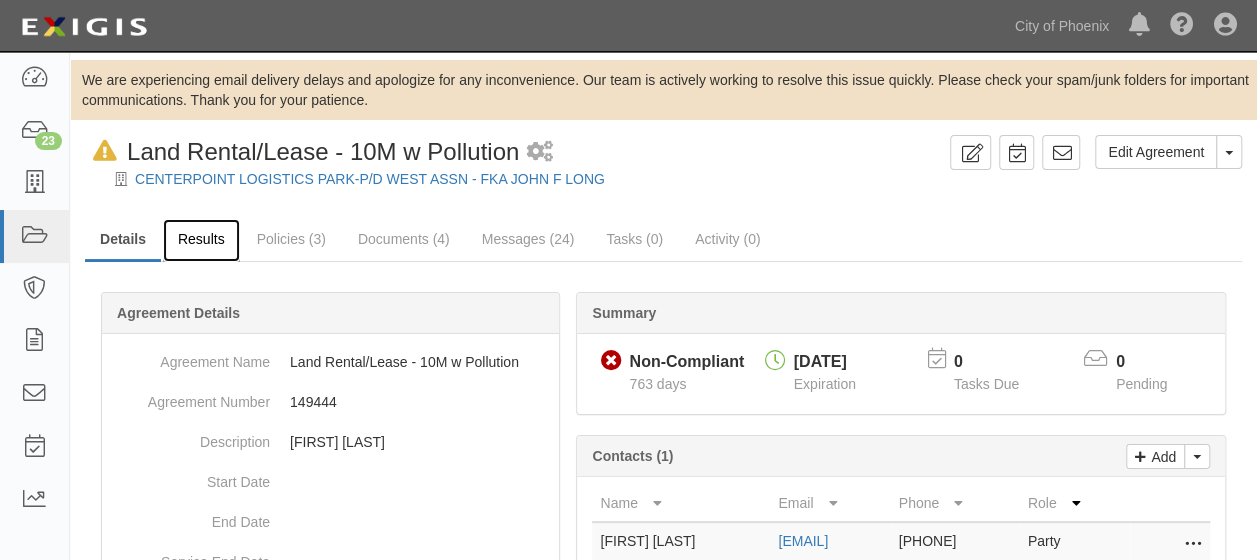 click on "Results" at bounding box center [201, 240] 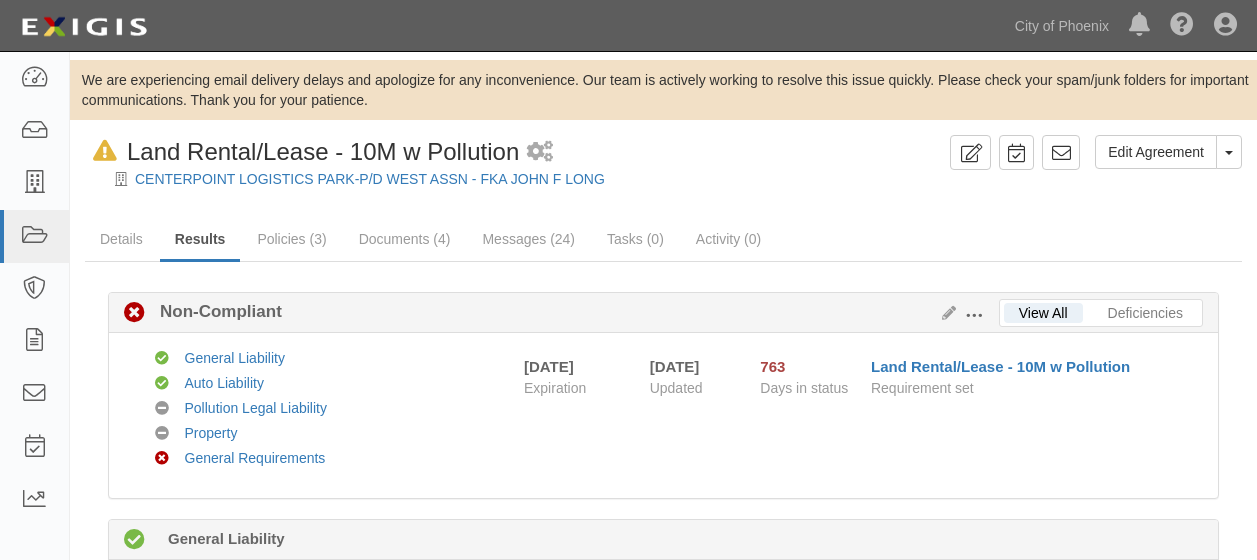 scroll, scrollTop: 0, scrollLeft: 0, axis: both 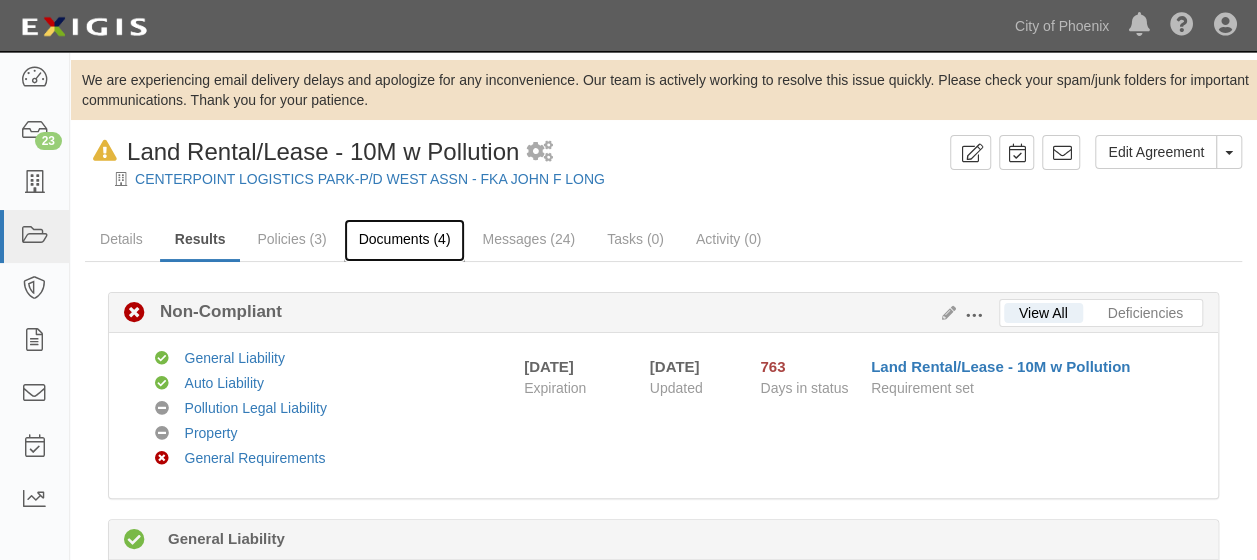 click on "Documents (4)" at bounding box center (405, 240) 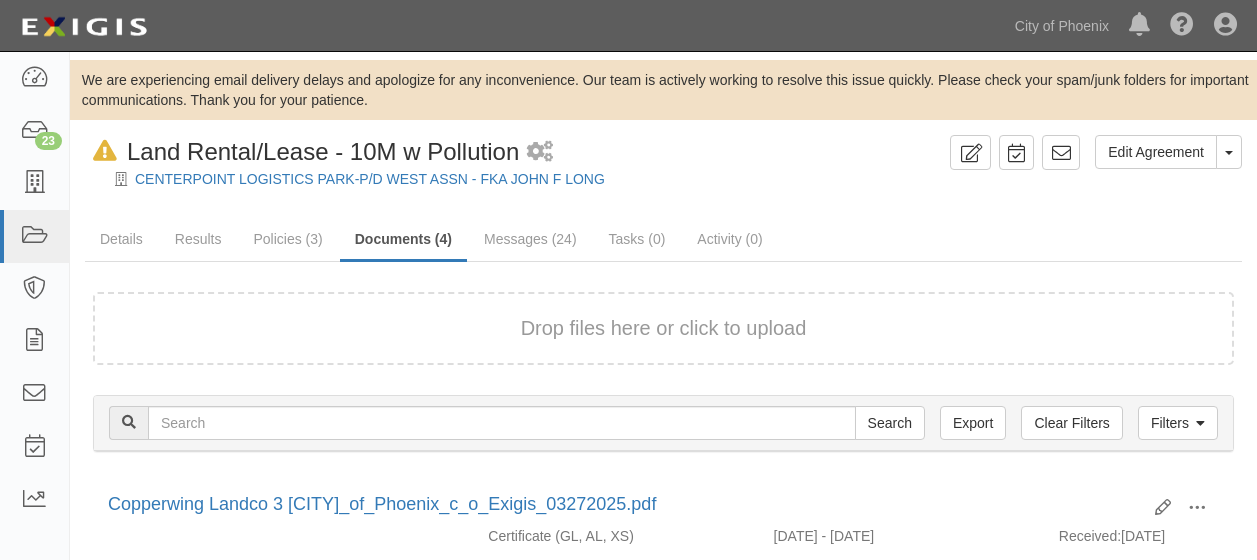 scroll, scrollTop: 0, scrollLeft: 0, axis: both 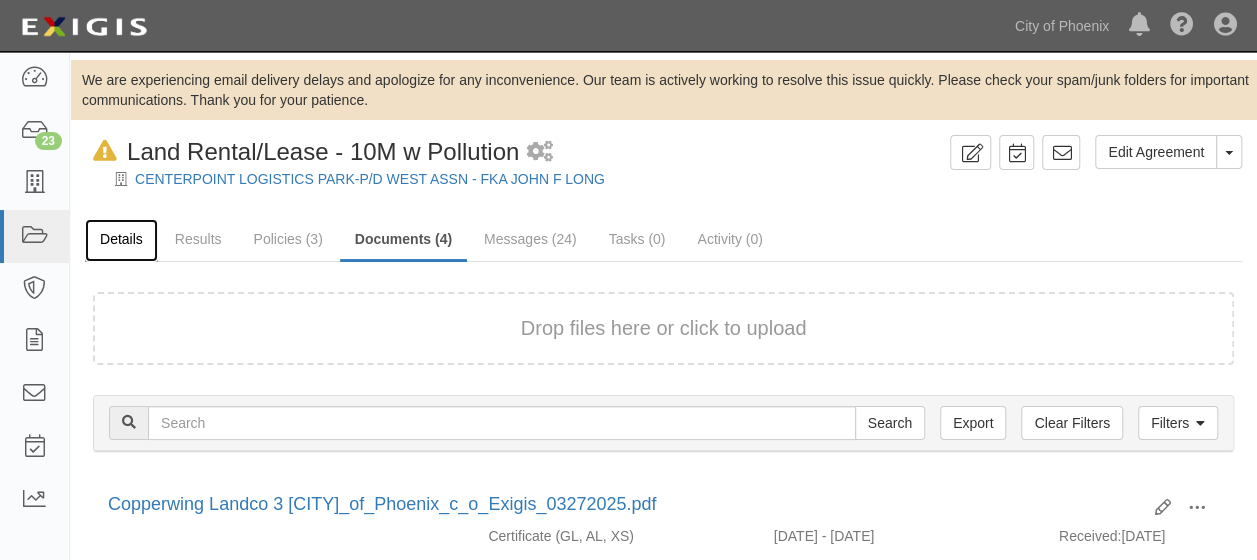 click on "Details" at bounding box center [121, 240] 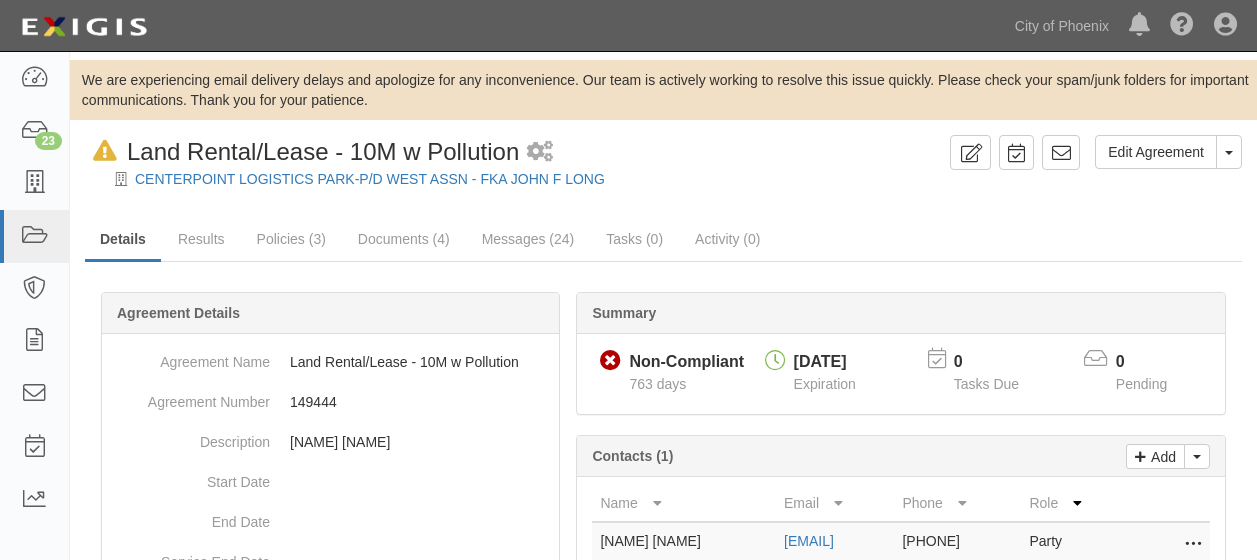scroll, scrollTop: 0, scrollLeft: 0, axis: both 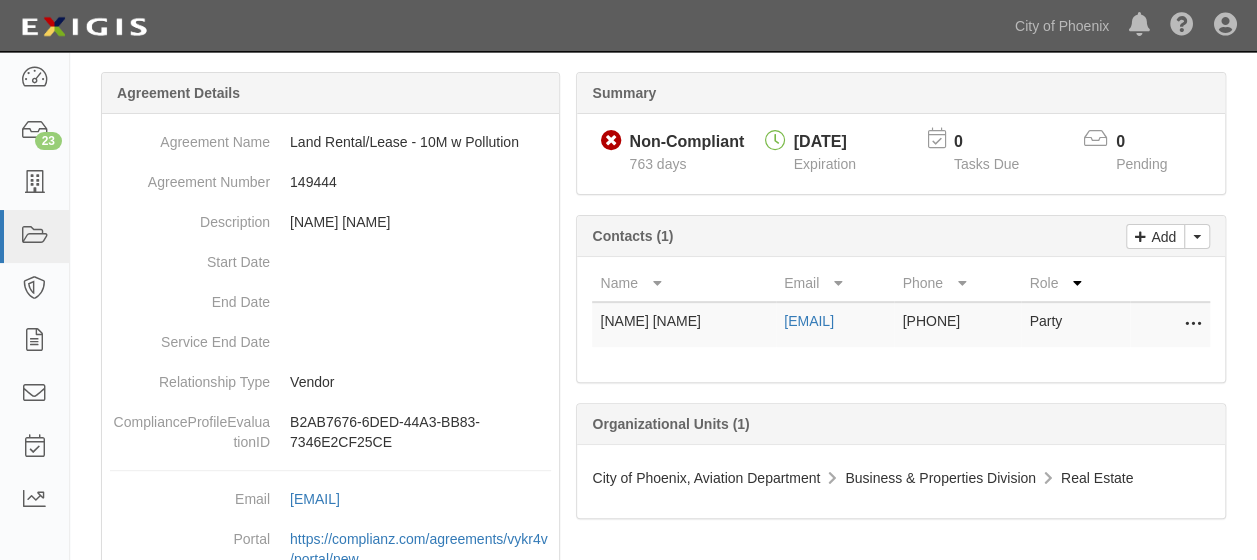 drag, startPoint x: 600, startPoint y: 320, endPoint x: 698, endPoint y: 318, distance: 98.02041 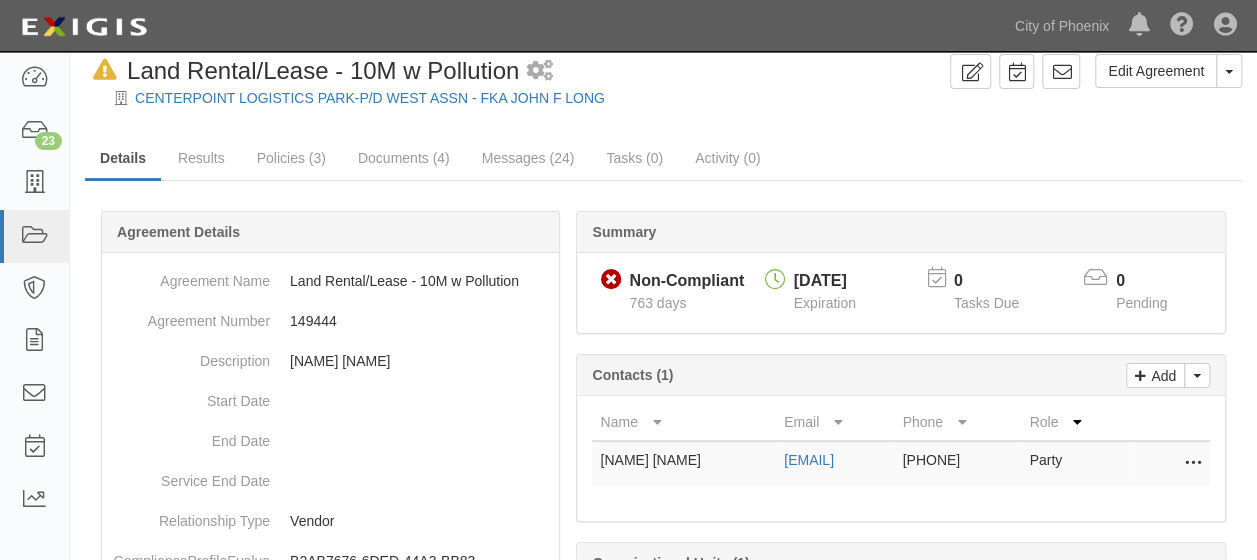 scroll, scrollTop: 76, scrollLeft: 0, axis: vertical 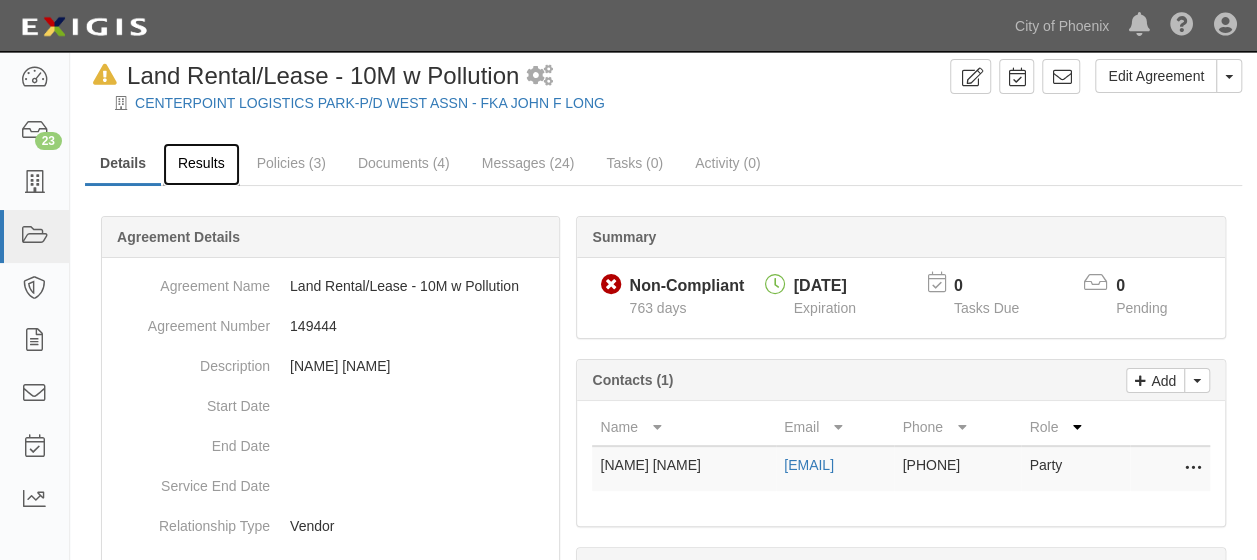 click on "Results" at bounding box center (201, 164) 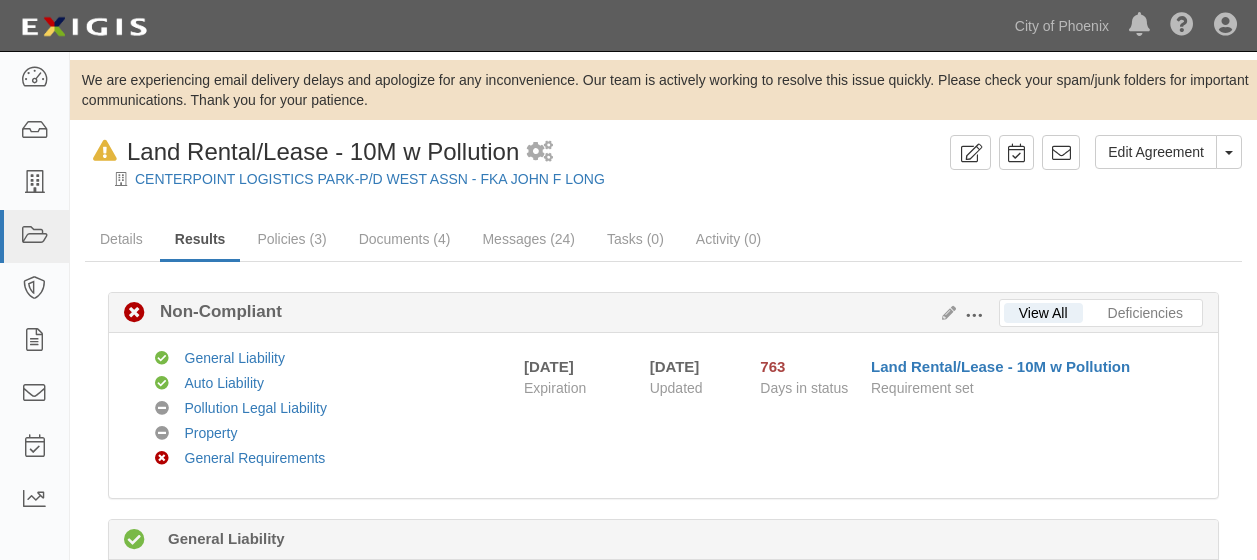scroll, scrollTop: 0, scrollLeft: 0, axis: both 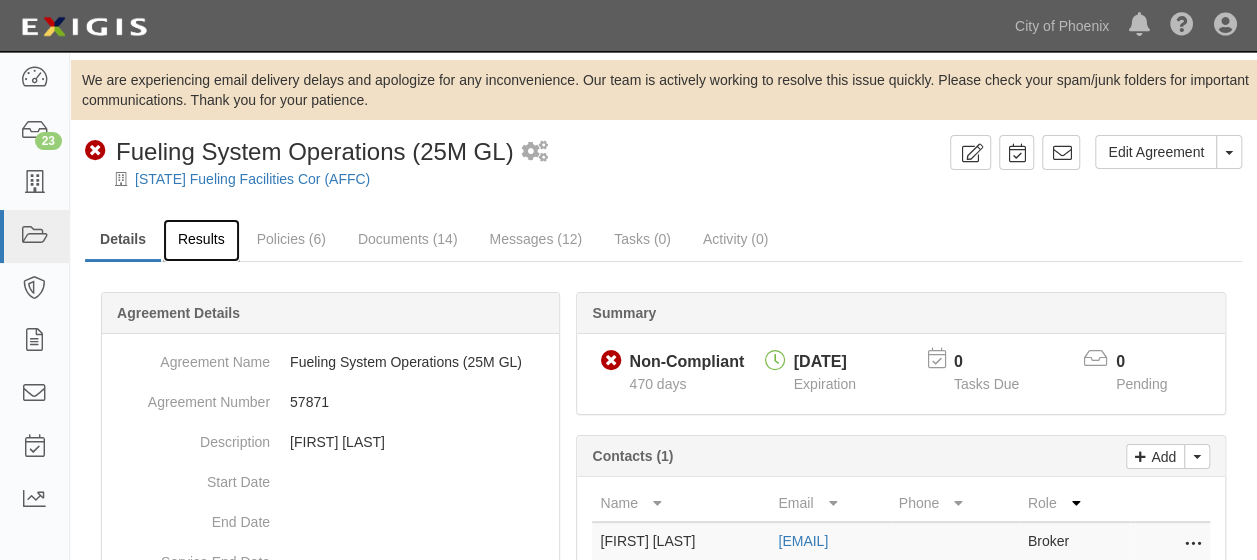 click on "Results" at bounding box center (201, 240) 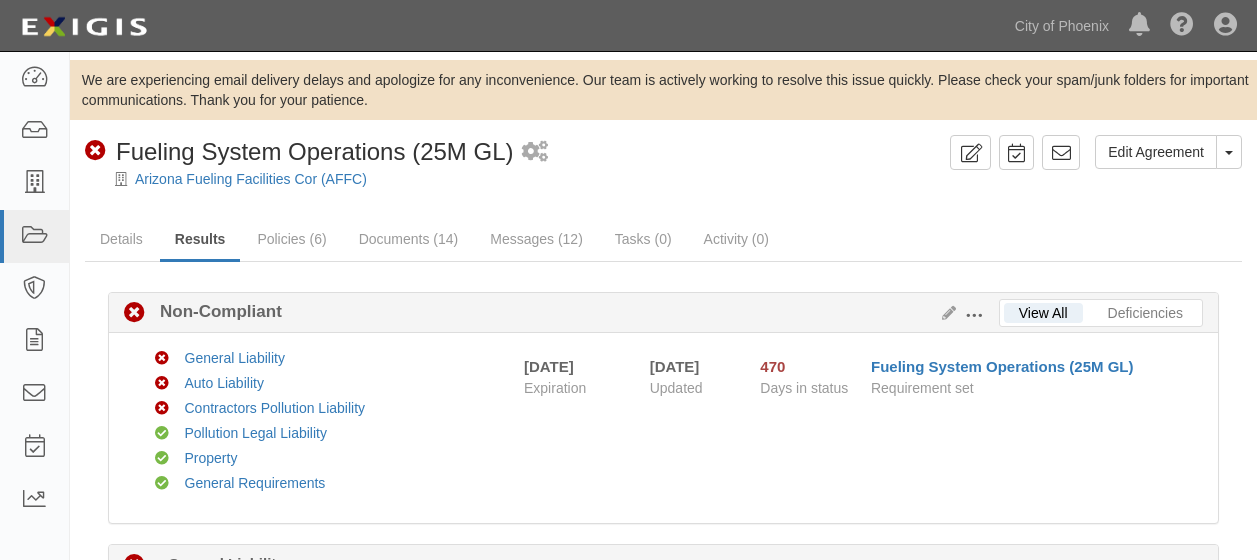 scroll, scrollTop: 0, scrollLeft: 0, axis: both 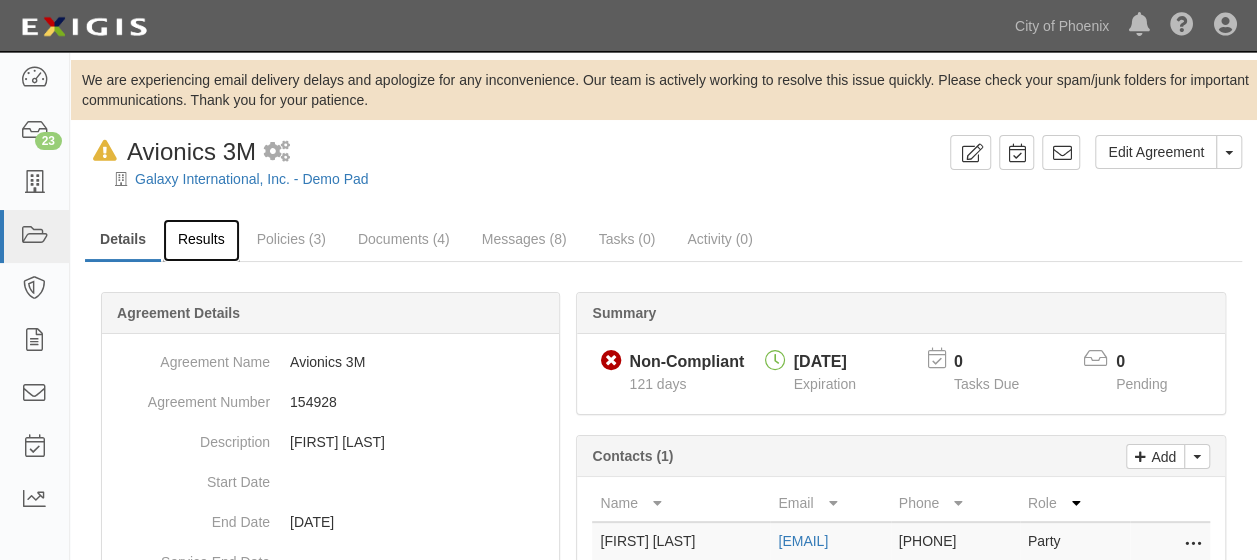 click on "Results" at bounding box center [201, 240] 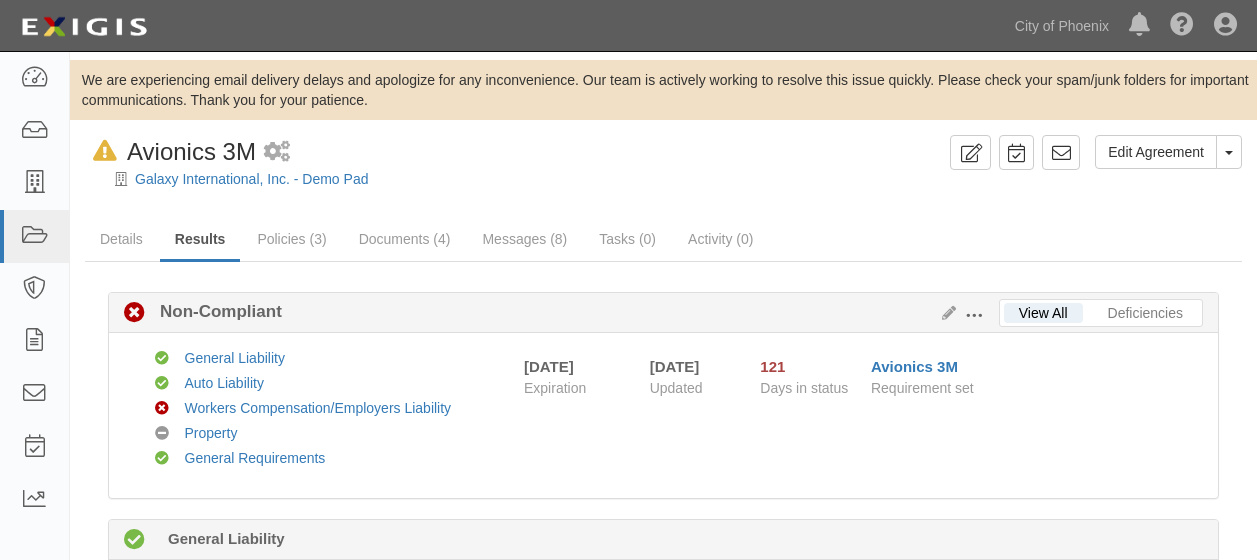 scroll, scrollTop: 0, scrollLeft: 0, axis: both 